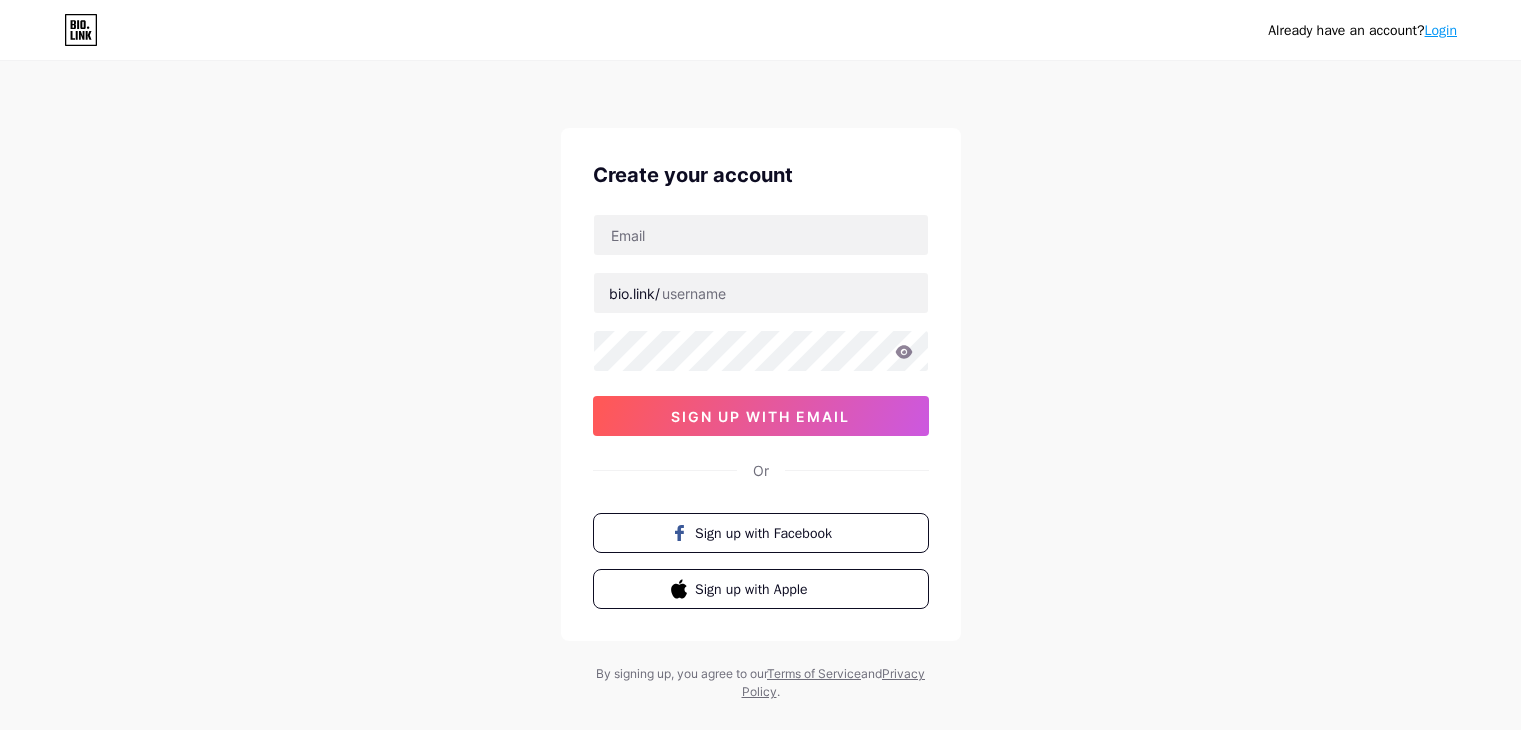 scroll, scrollTop: 0, scrollLeft: 0, axis: both 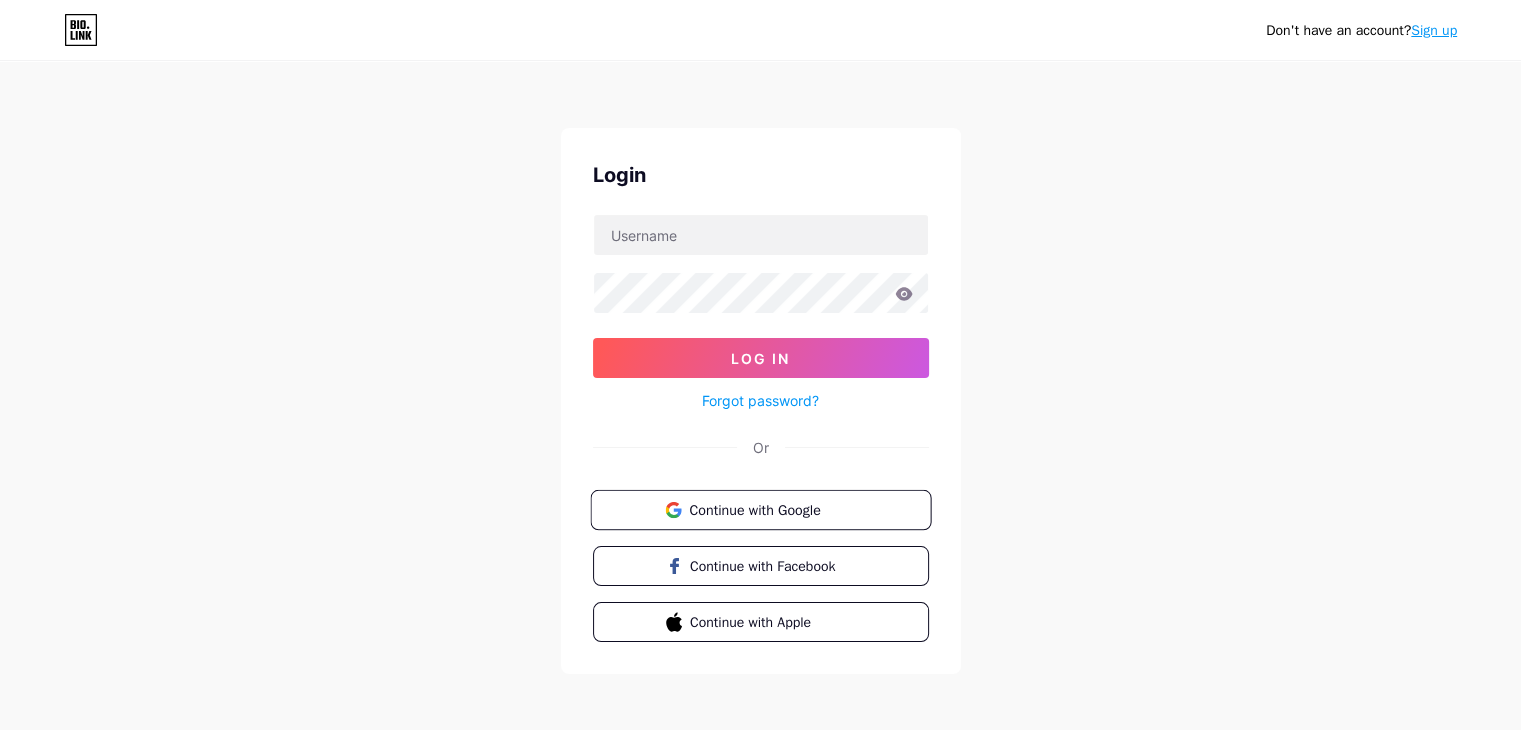 click on "Continue with Google" at bounding box center (772, 509) 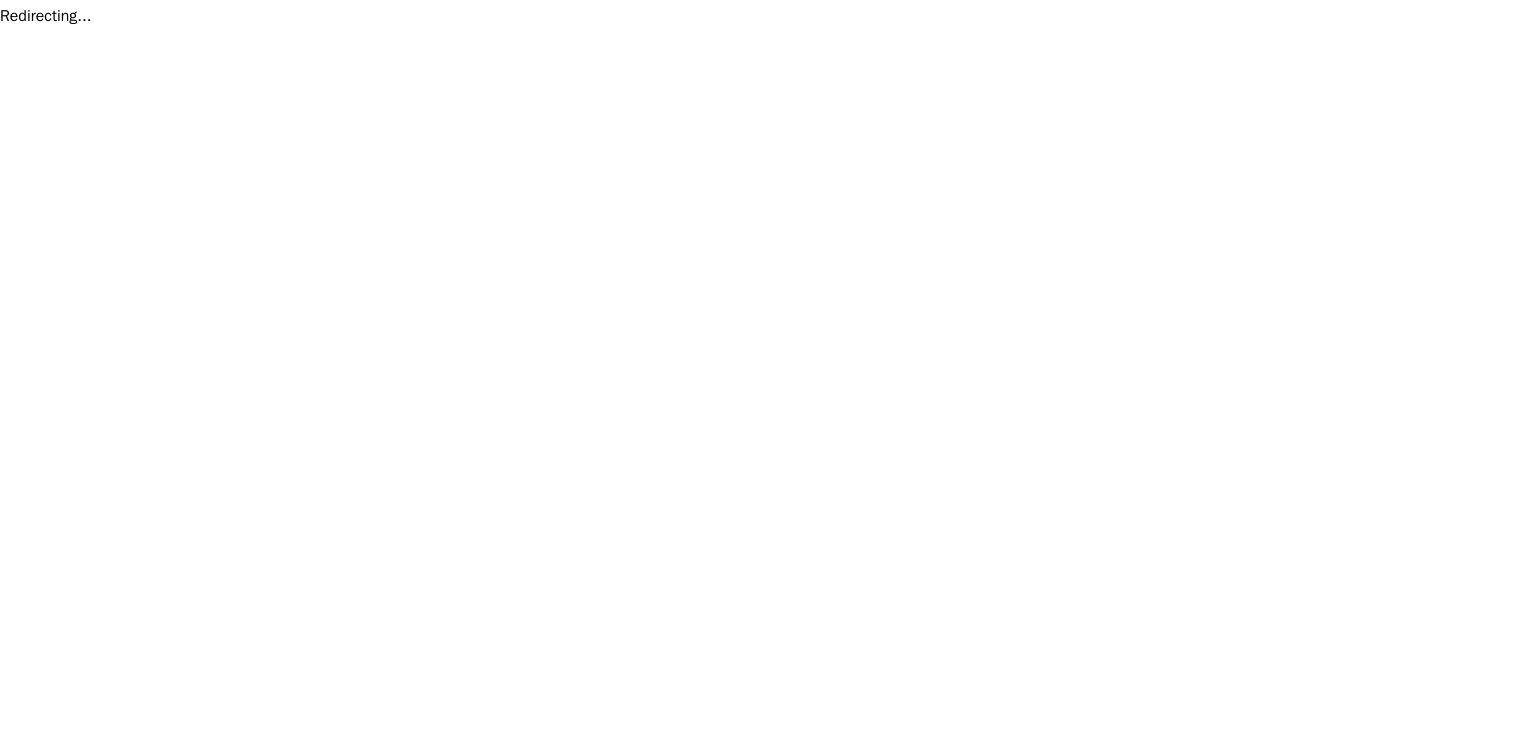 scroll, scrollTop: 0, scrollLeft: 0, axis: both 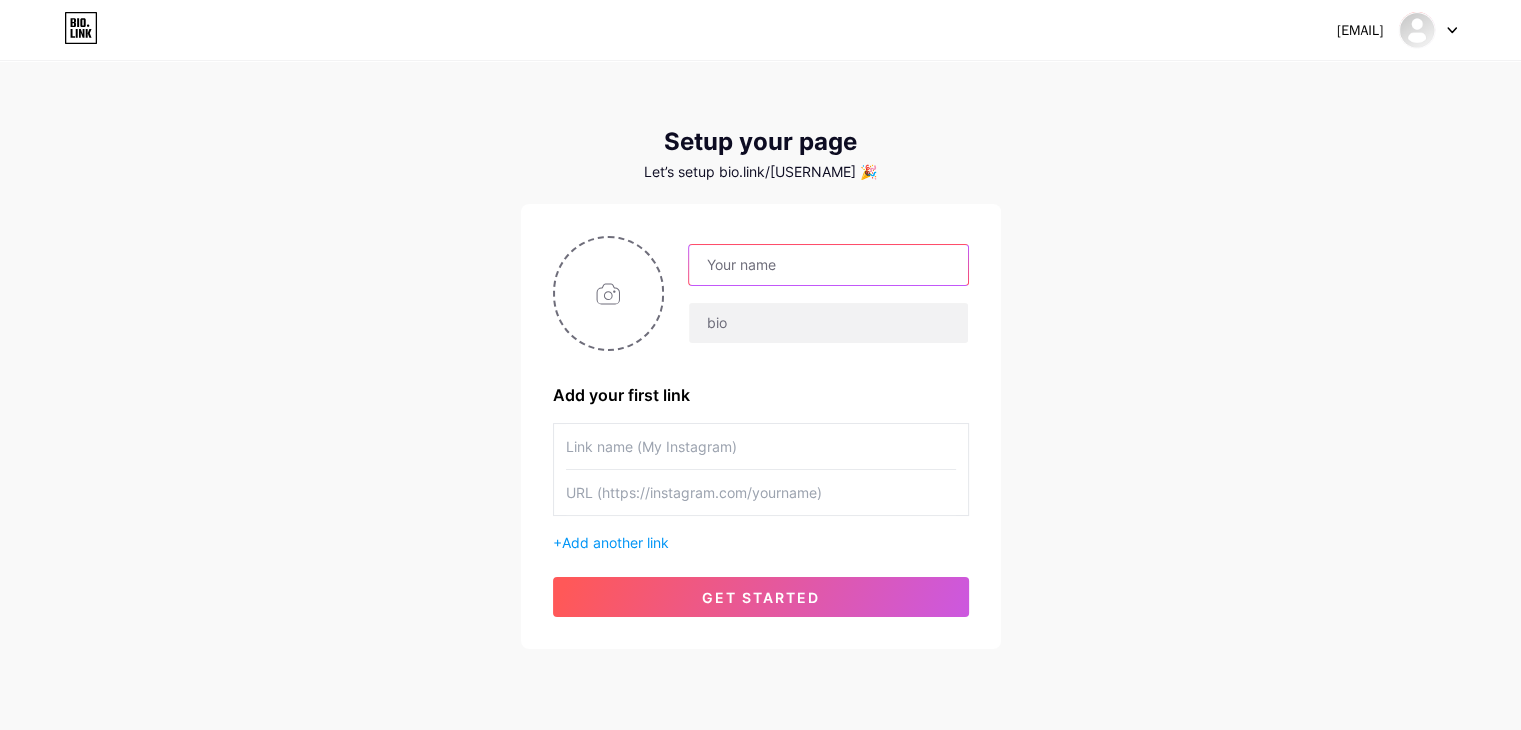 click at bounding box center [828, 265] 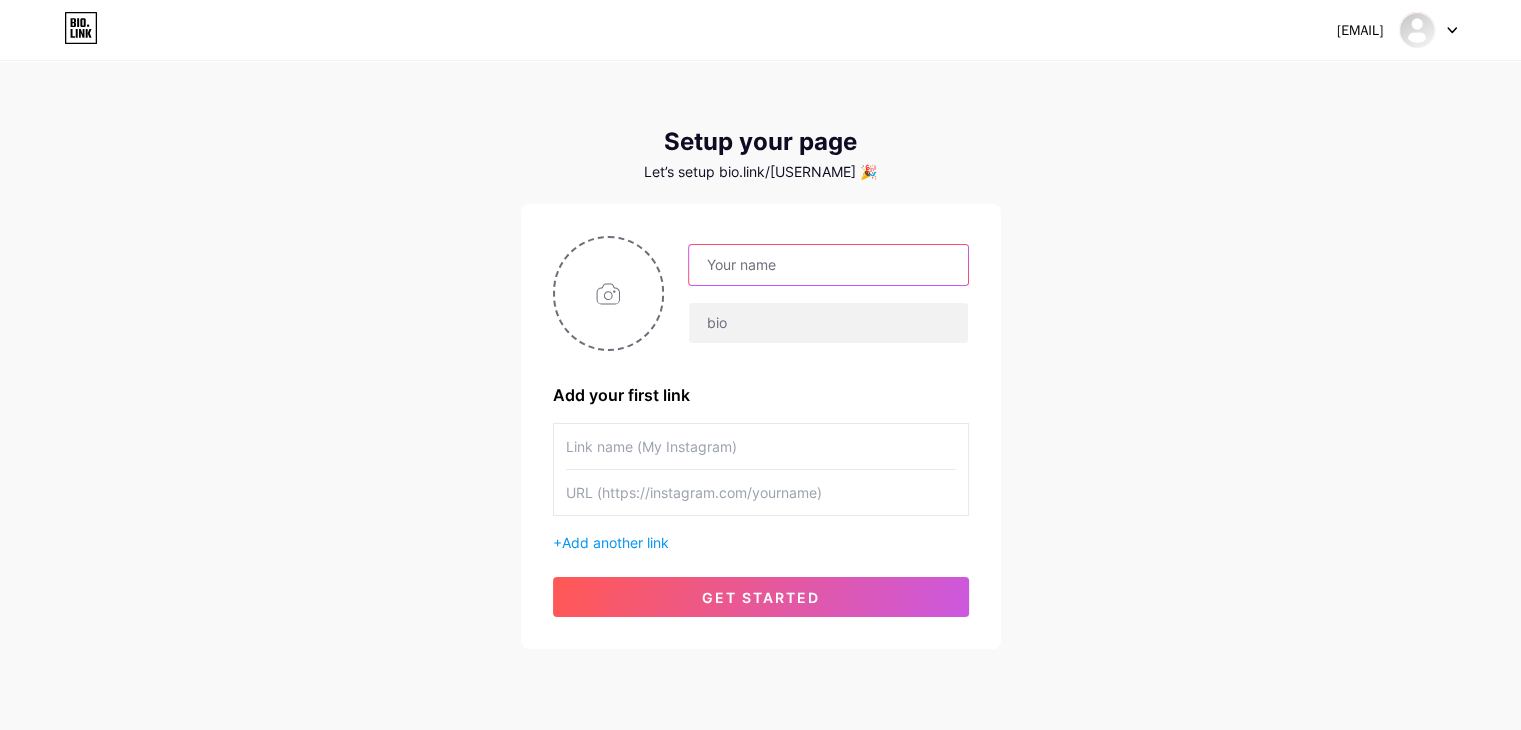 type on "bliteeeee@gmail.com" 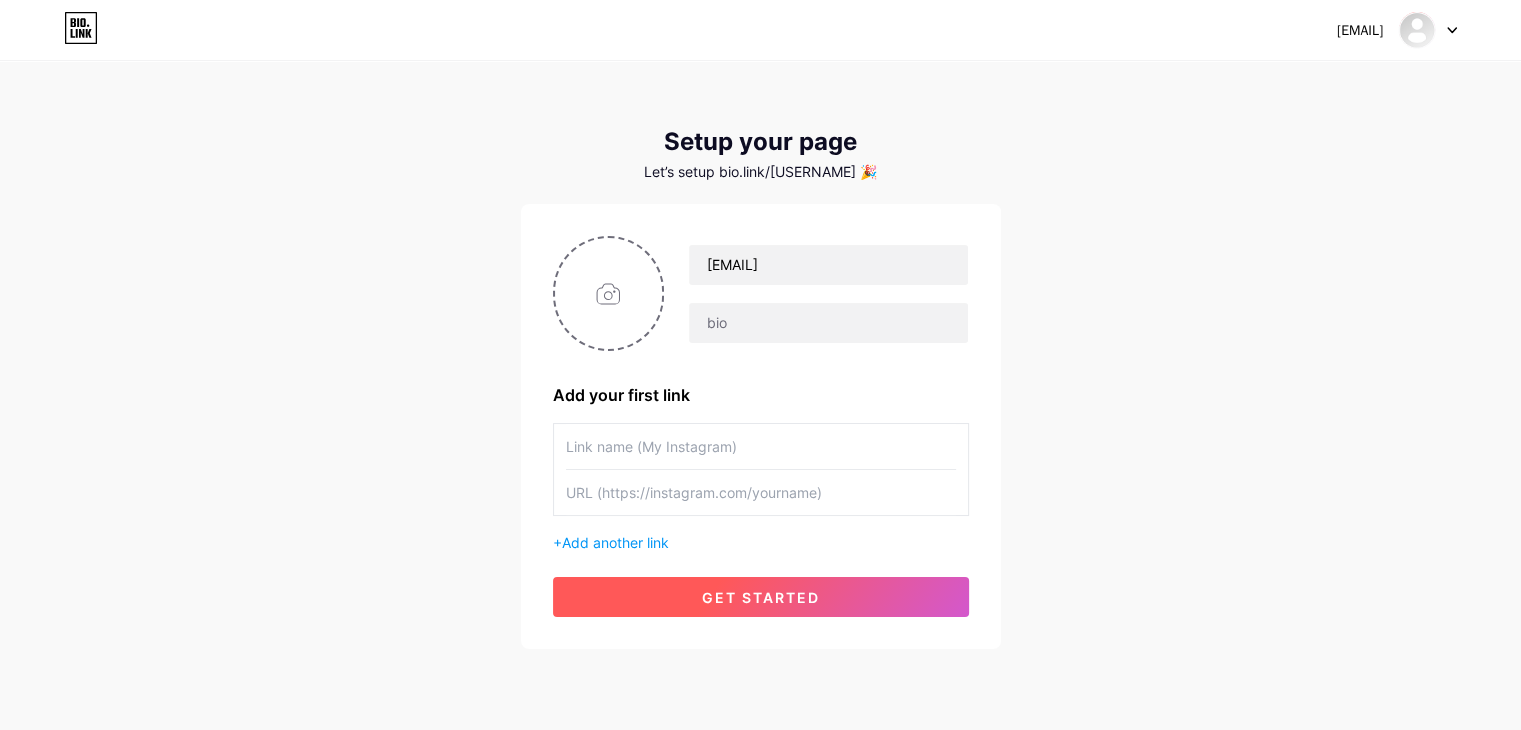 click on "get started" at bounding box center (761, 597) 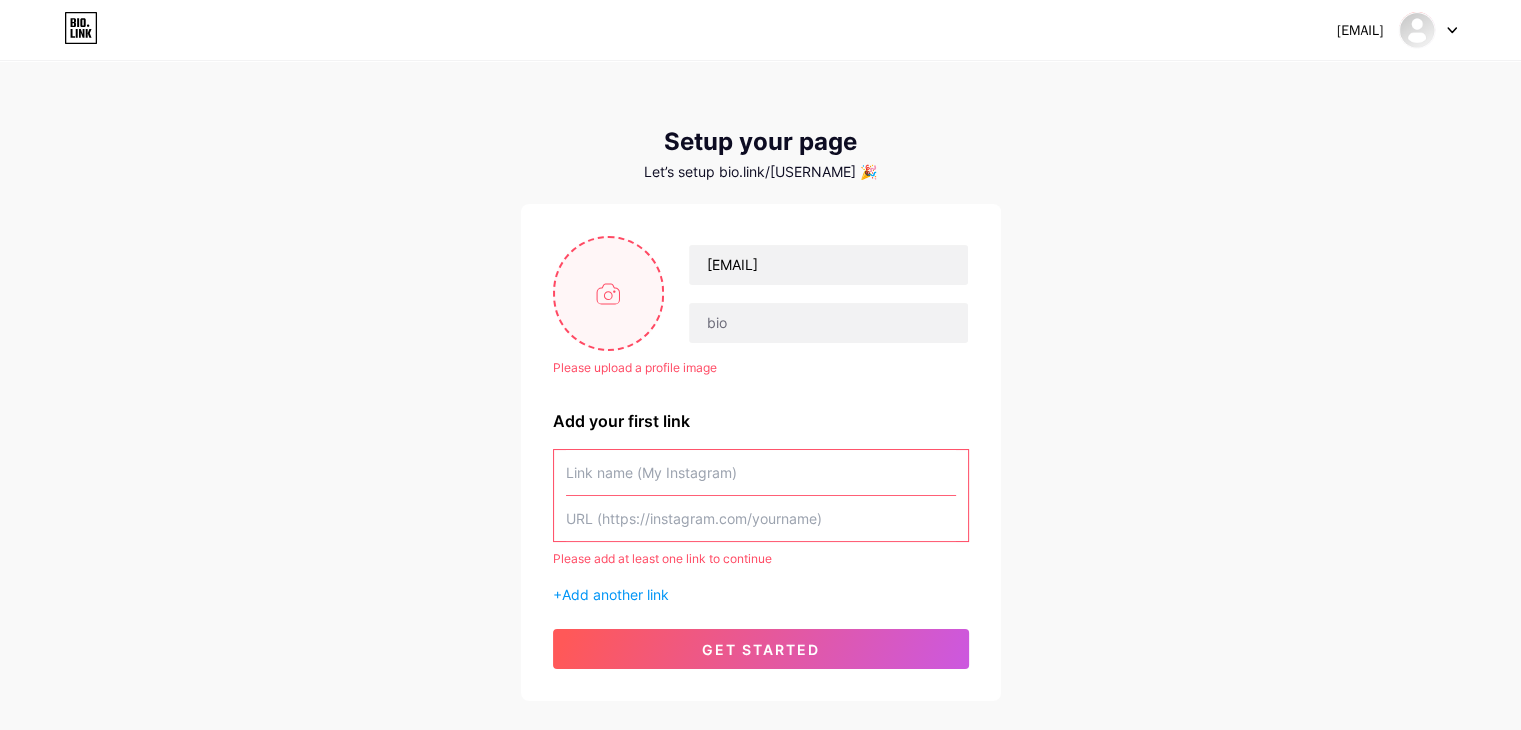 drag, startPoint x: 583, startPoint y: 230, endPoint x: 613, endPoint y: 289, distance: 66.189125 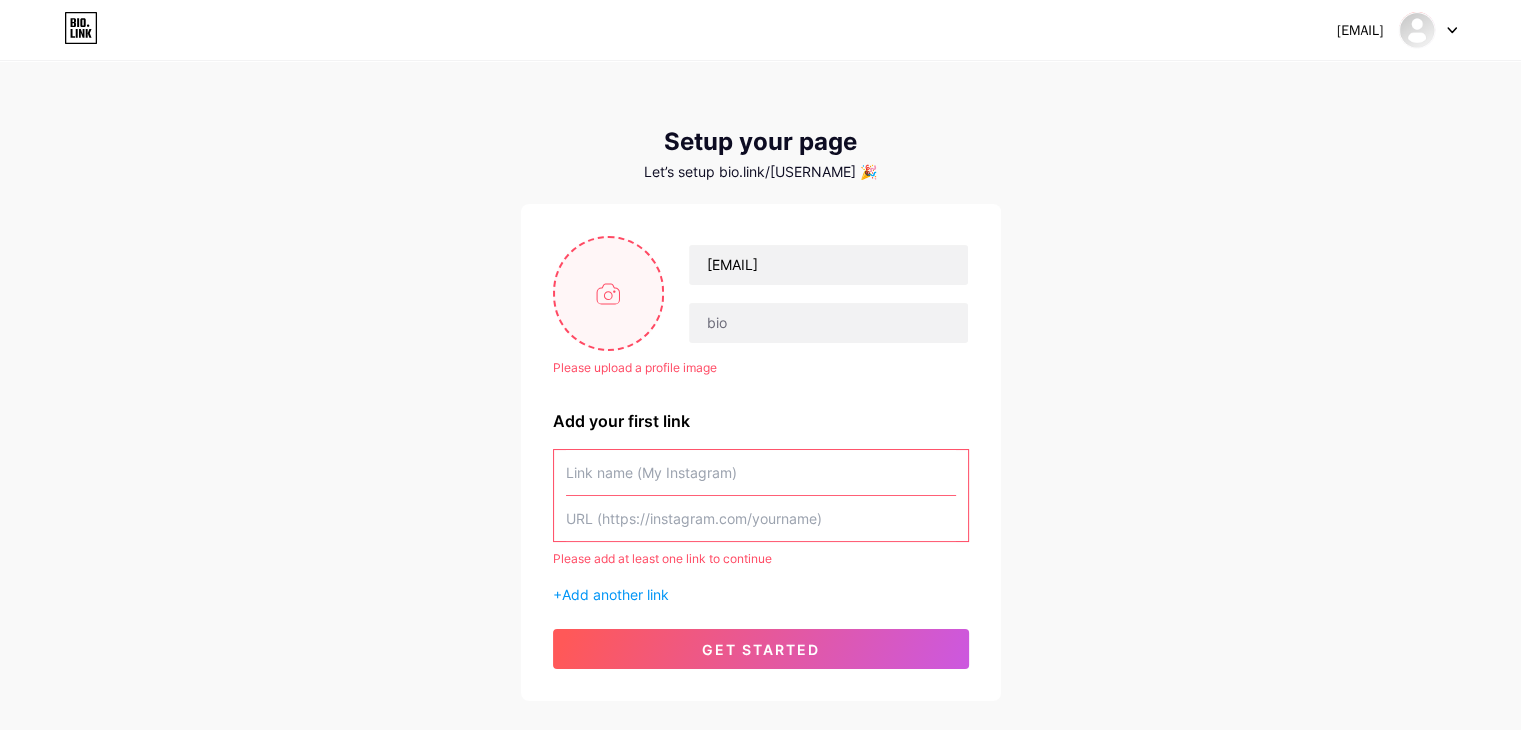 click on "Please upload a profile image   bliteeeee@gmail.com       Please upload a profile image   Add your first link         Please add at least one link to continue
+  Add another link     get started" at bounding box center [761, 452] 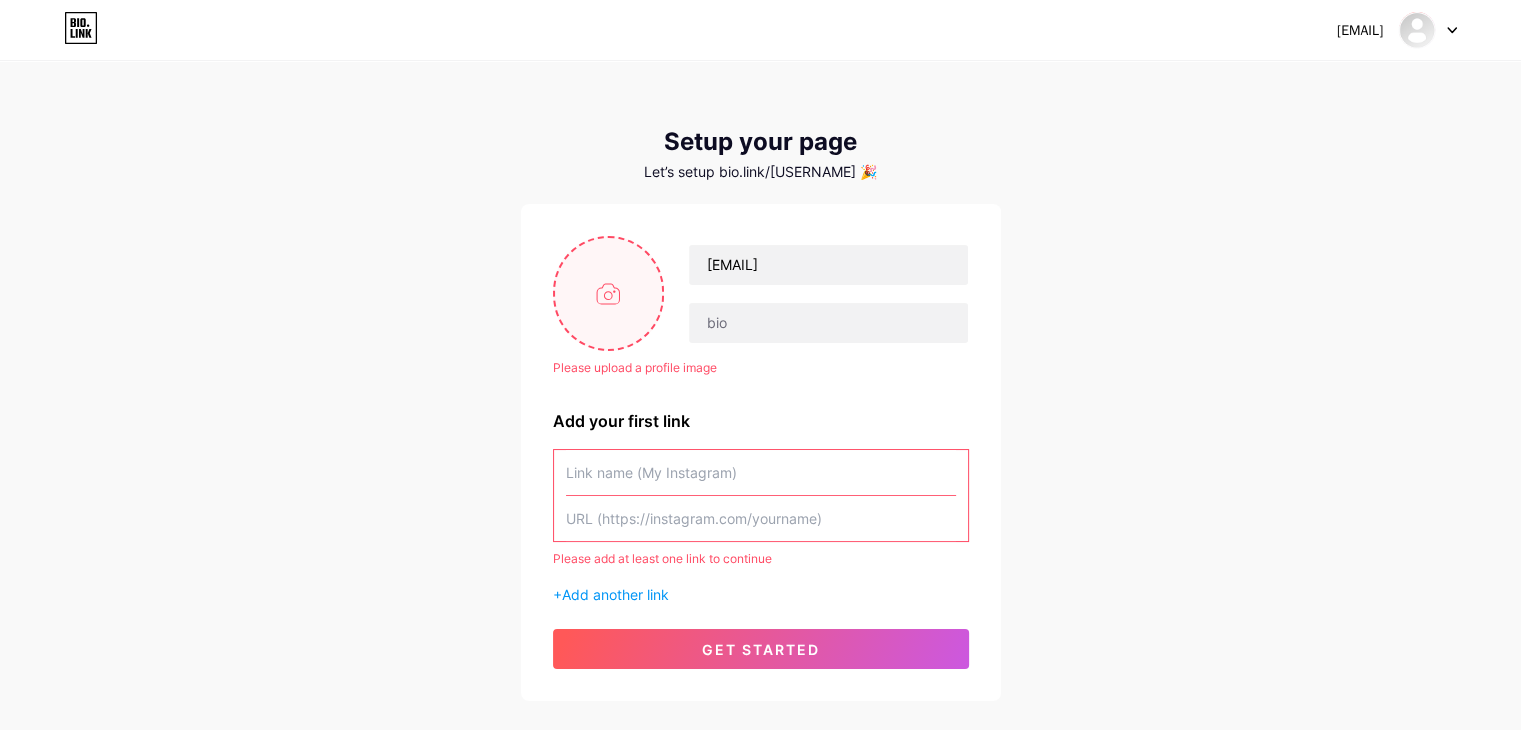 type on "C:\fakepath\Captura de ecrã 2025-06-21 111053.png" 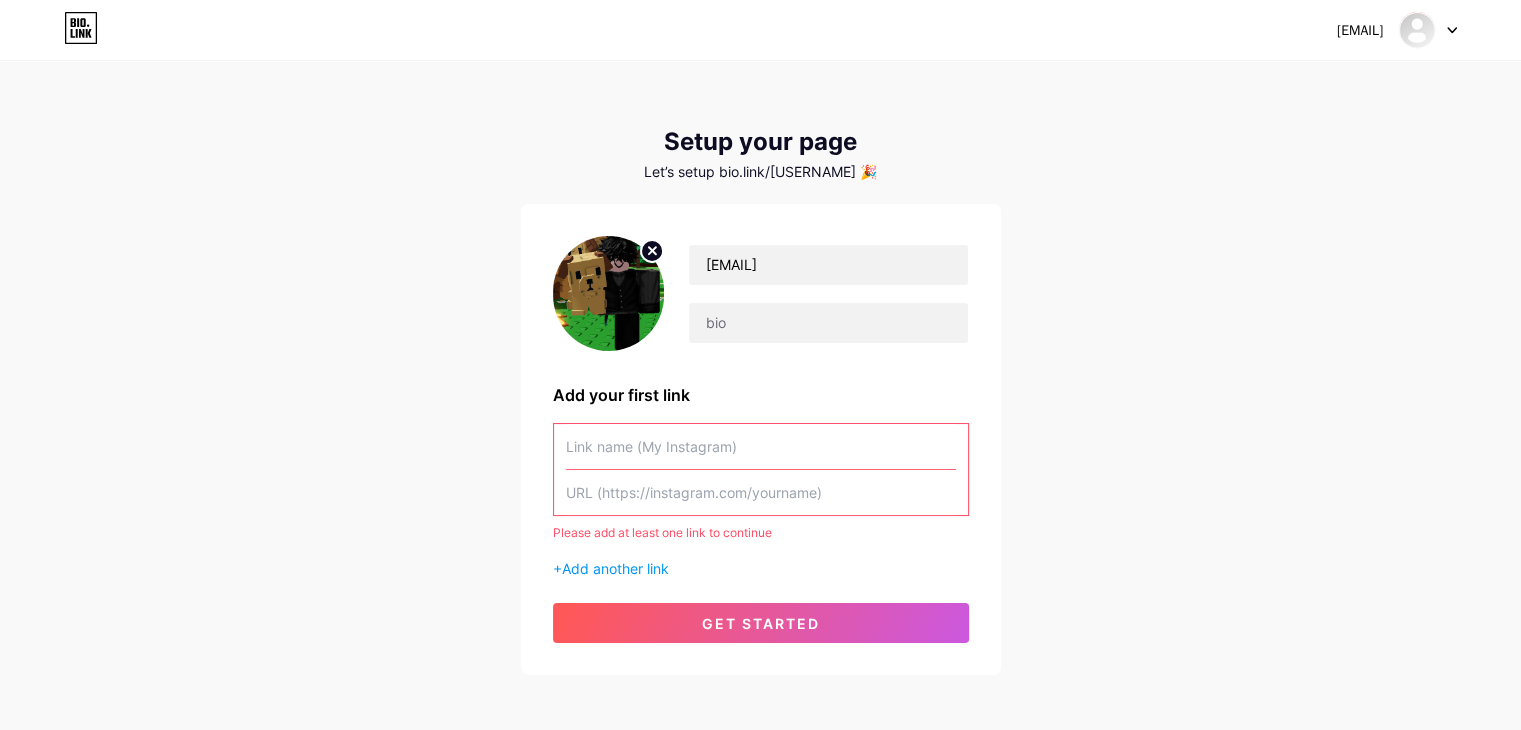 drag, startPoint x: 632, startPoint y: 421, endPoint x: 644, endPoint y: 433, distance: 16.970562 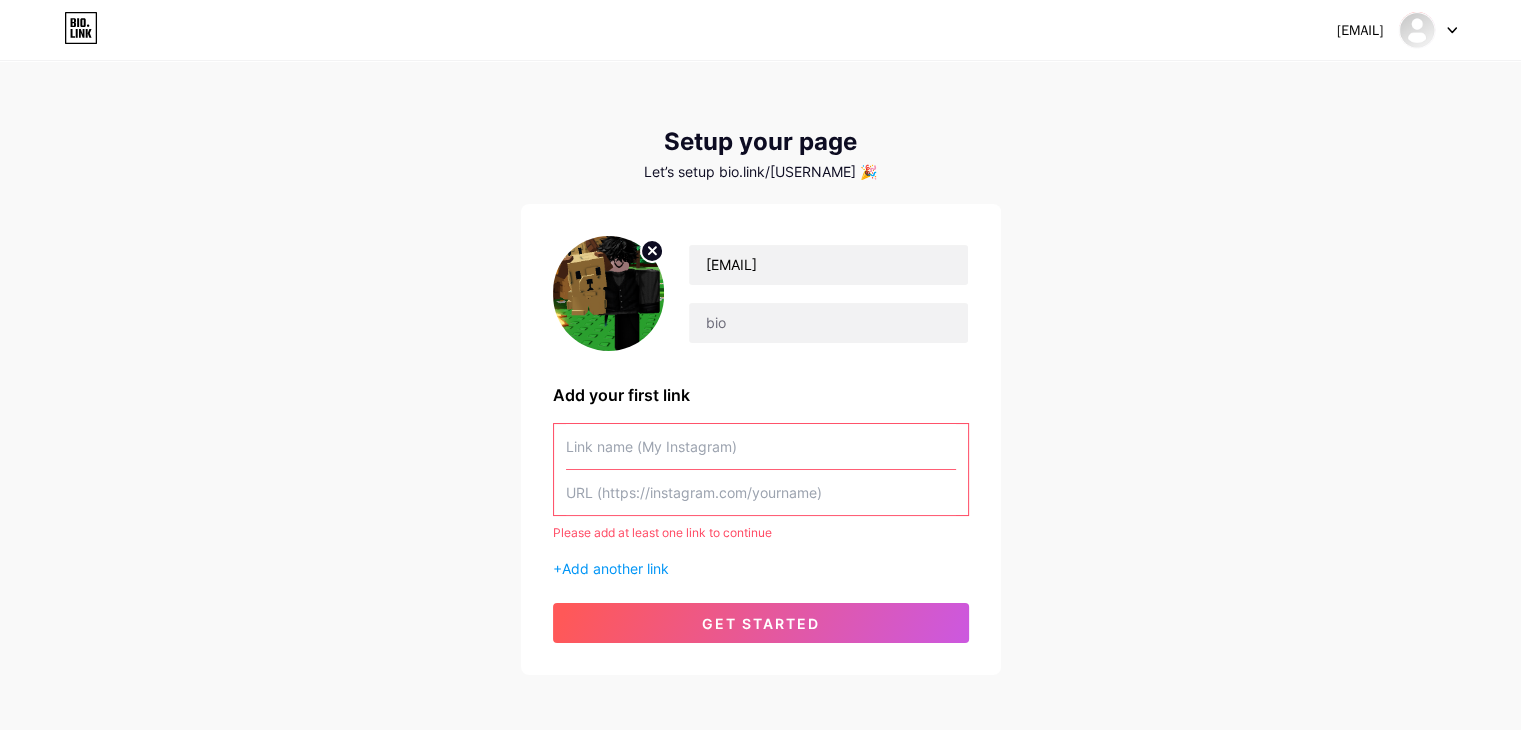 click on "bliteeeee@gmail.com         Add your first link         Please add at least one link to continue
+  Add another link     get started" at bounding box center (761, 439) 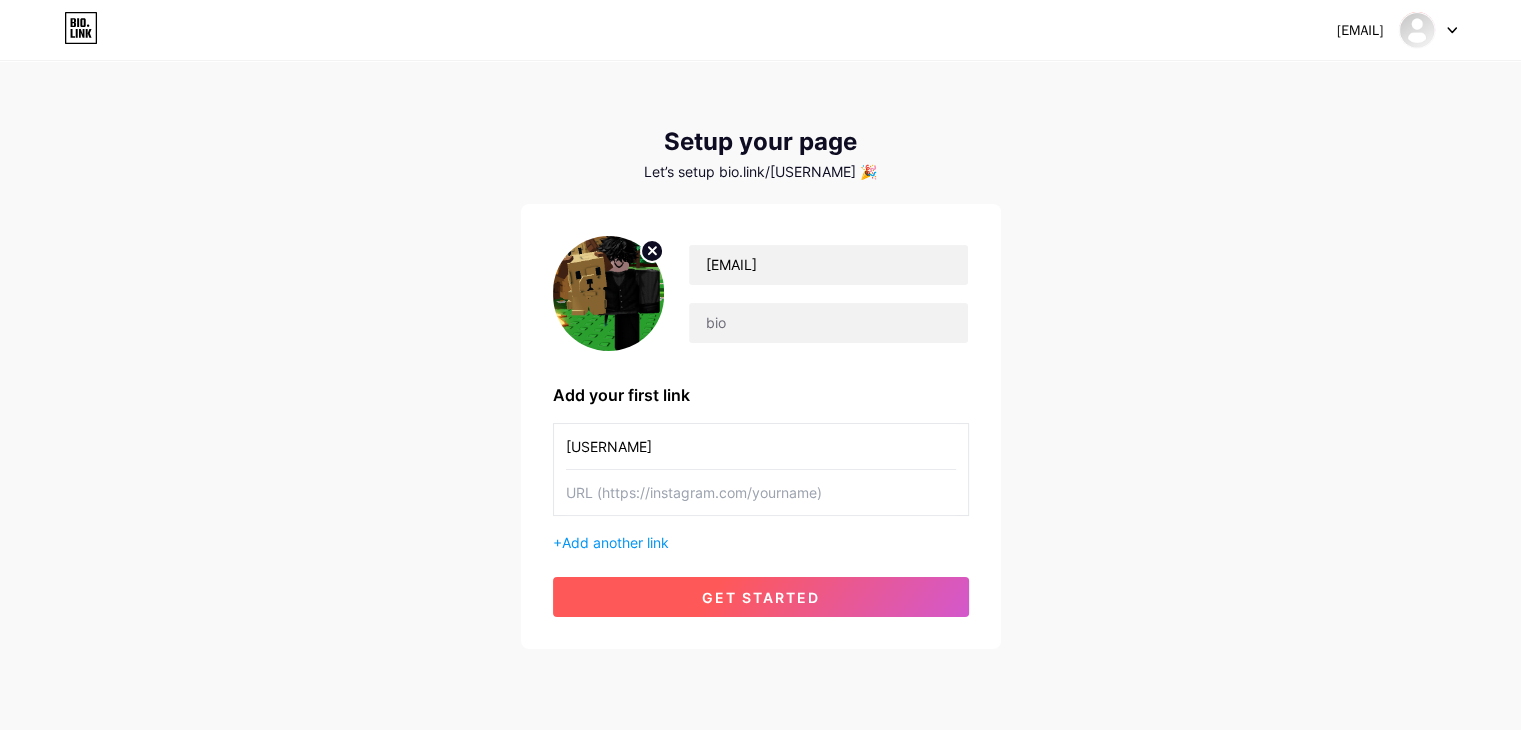 type on "joker" 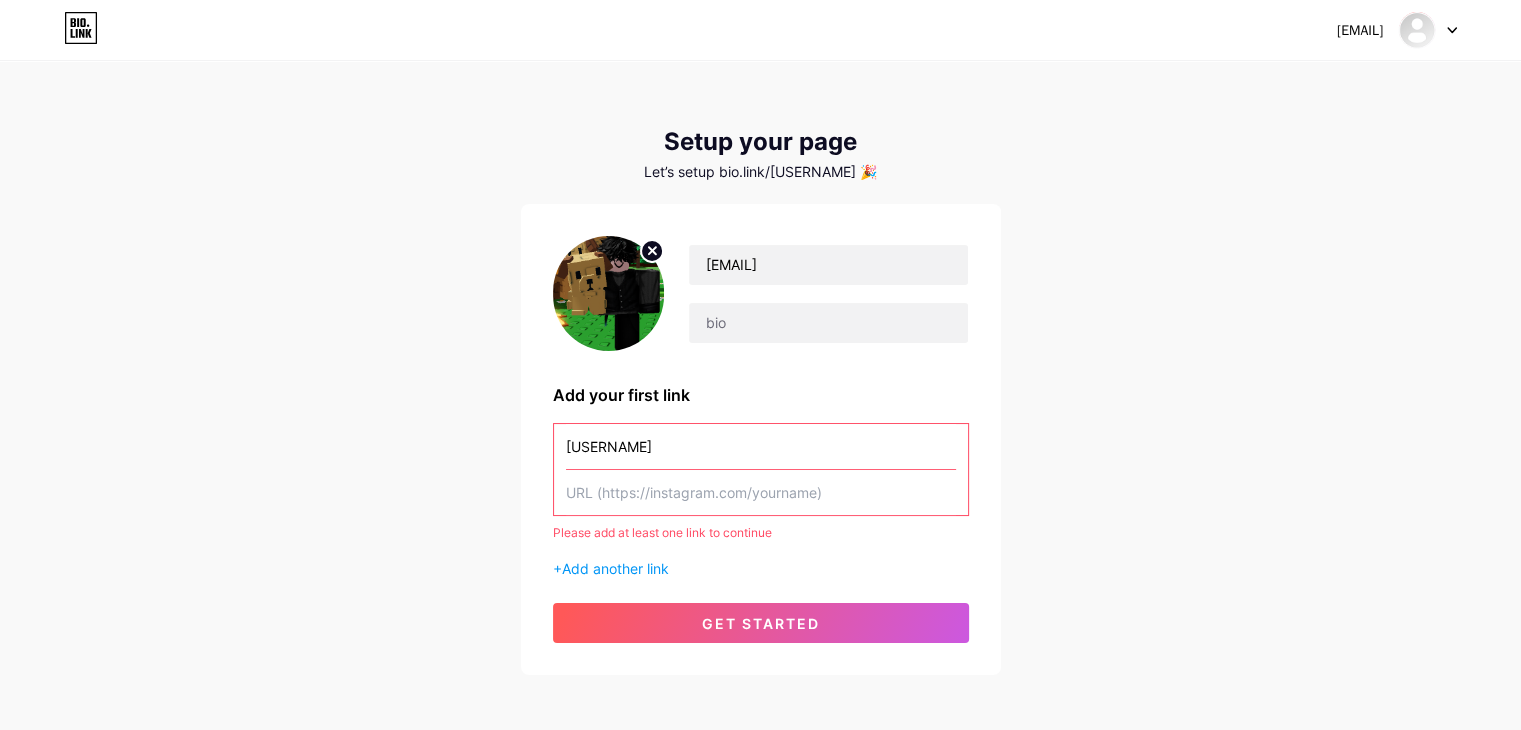 click at bounding box center (761, 492) 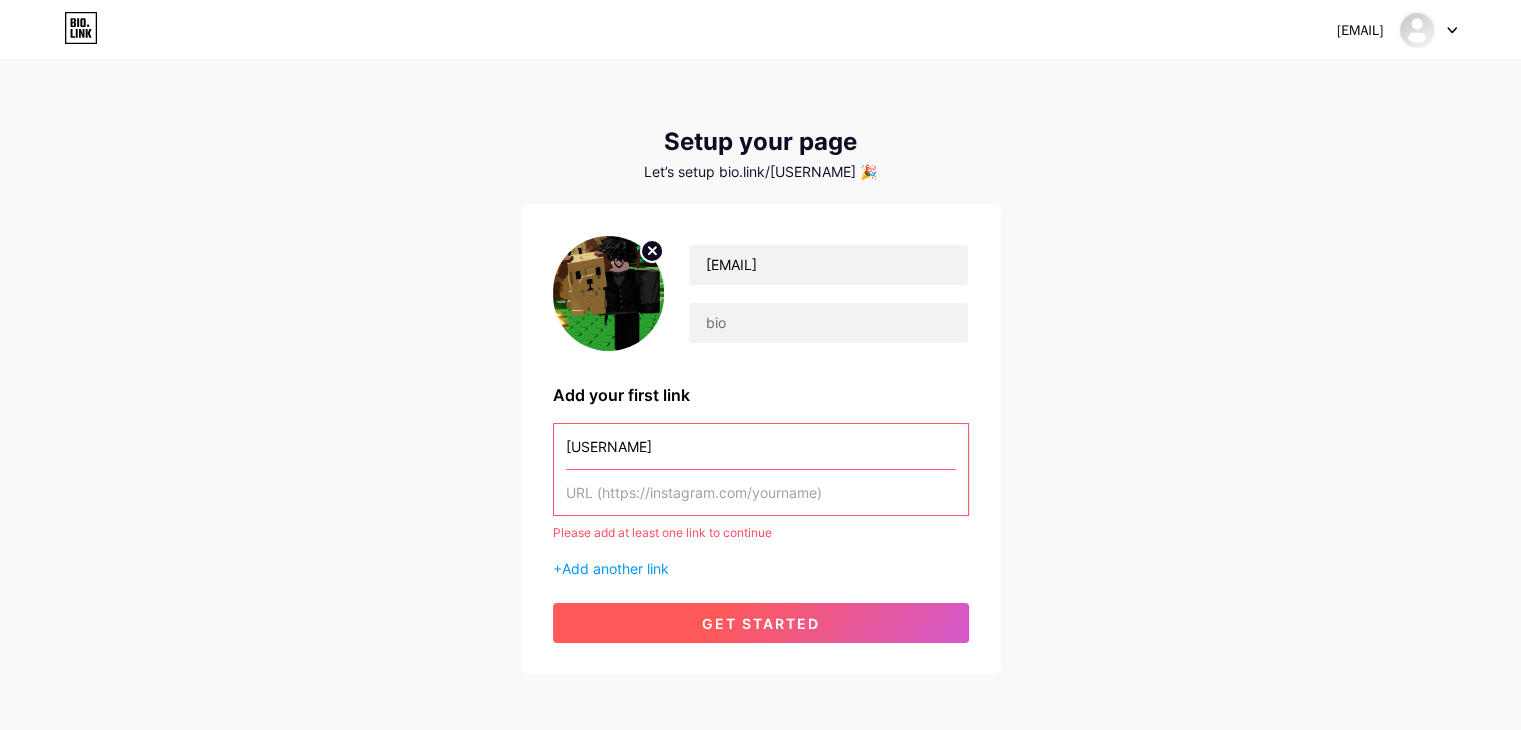 type on "h" 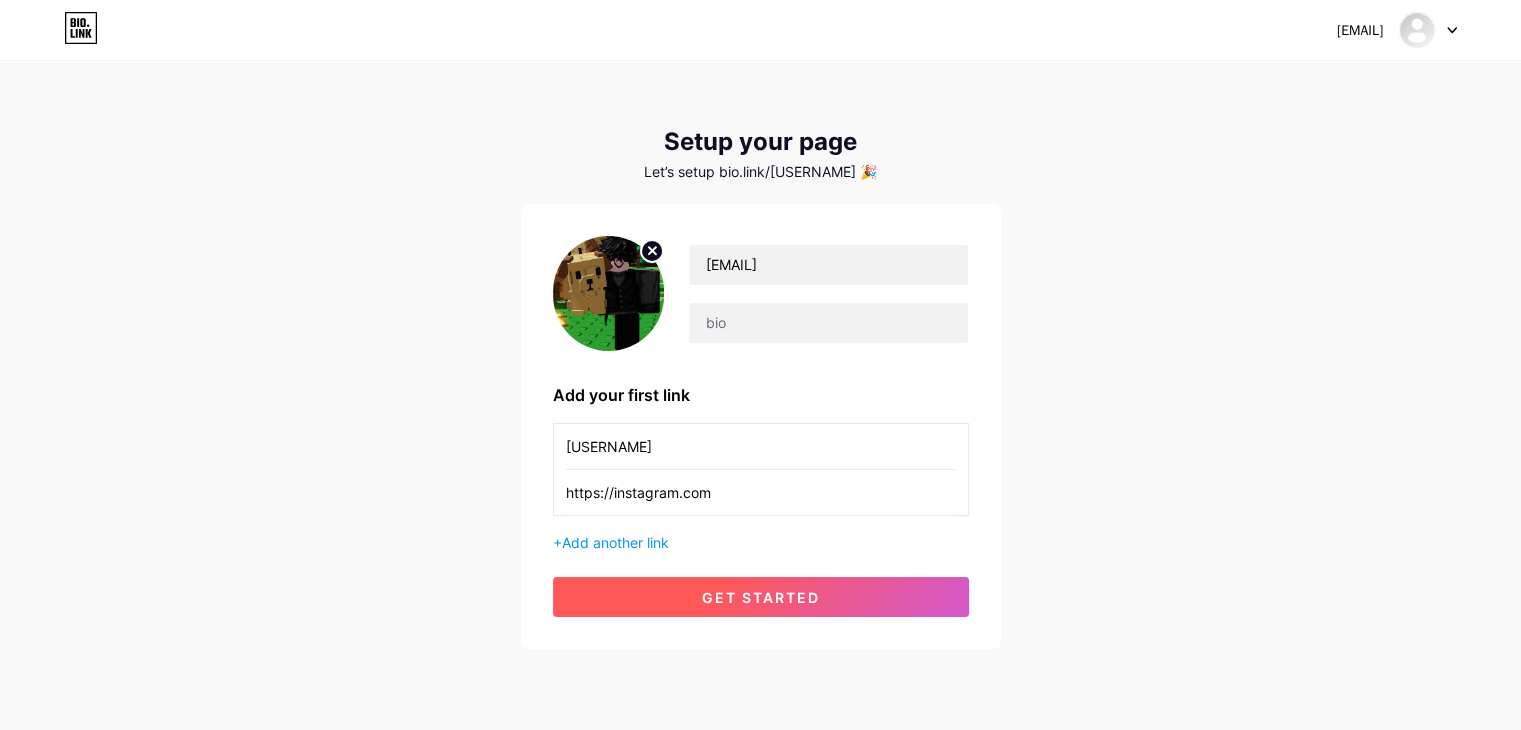 type on "https://instagram.com/" 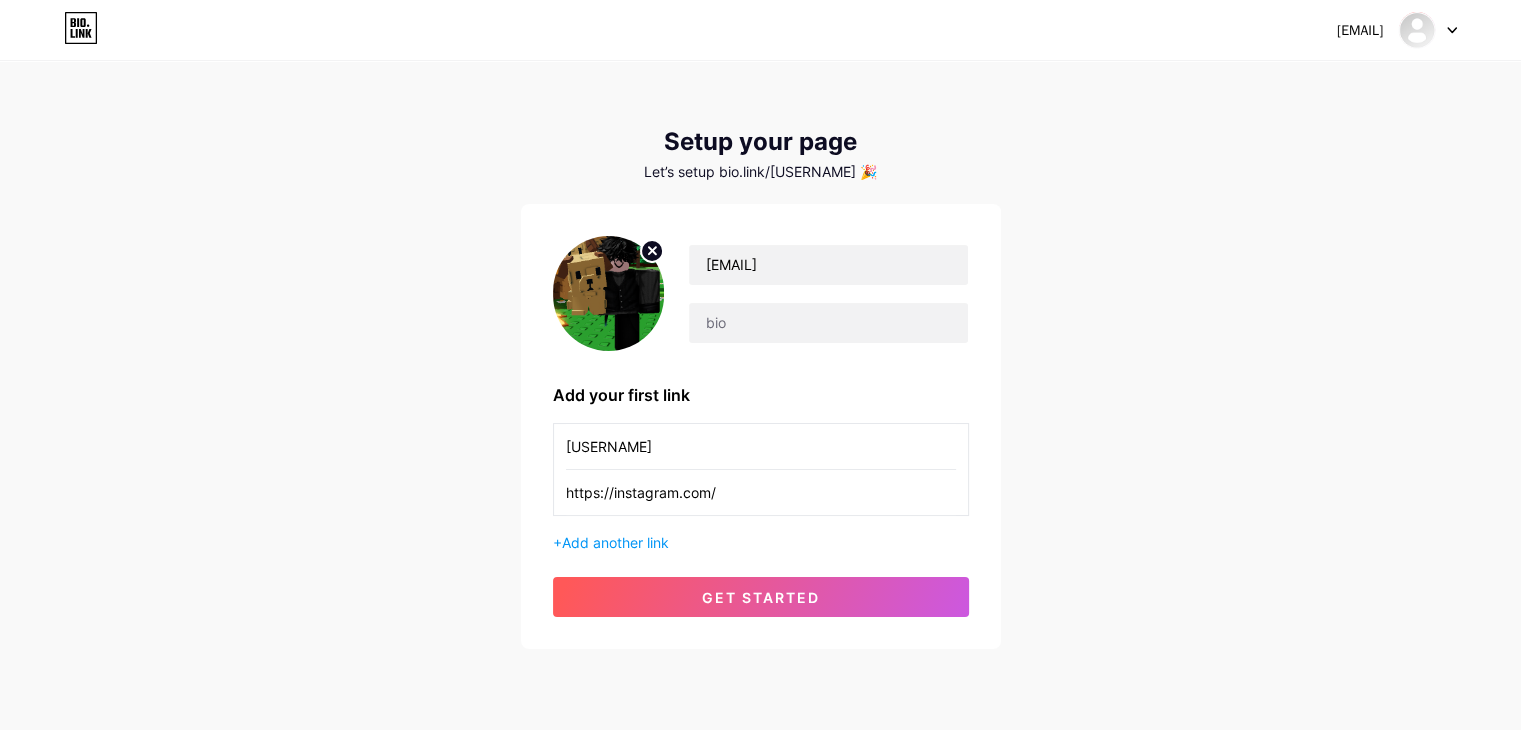drag, startPoint x: 786, startPoint y: 505, endPoint x: 459, endPoint y: 520, distance: 327.34384 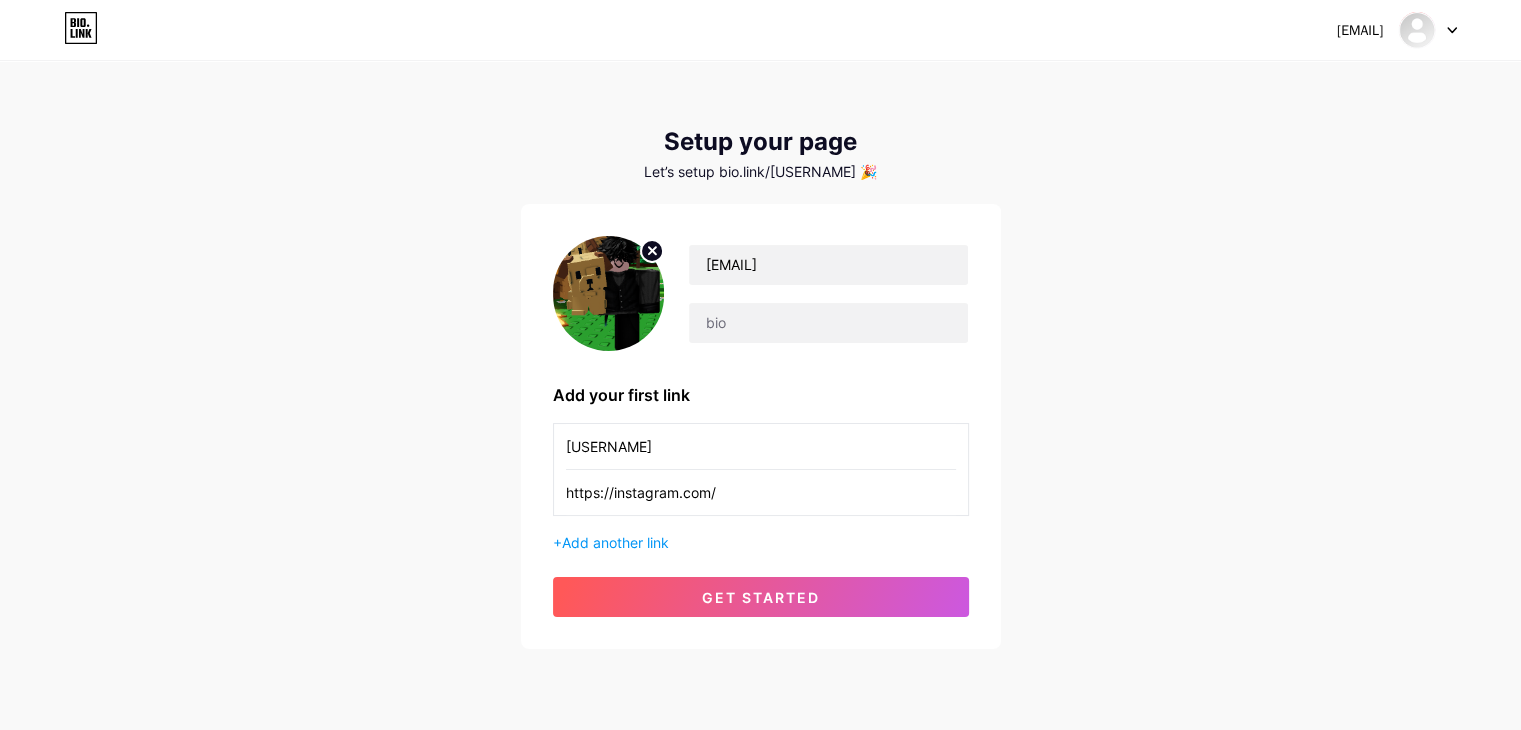 click on "bliteeeee@gmail.com           Dashboard     Logout   Setup your page   Let’s setup bio.link/blite 🎉               bliteeeee@gmail.com         Add your first link   joker   https://instagram.com/
+  Add another link     get started" at bounding box center (760, 356) 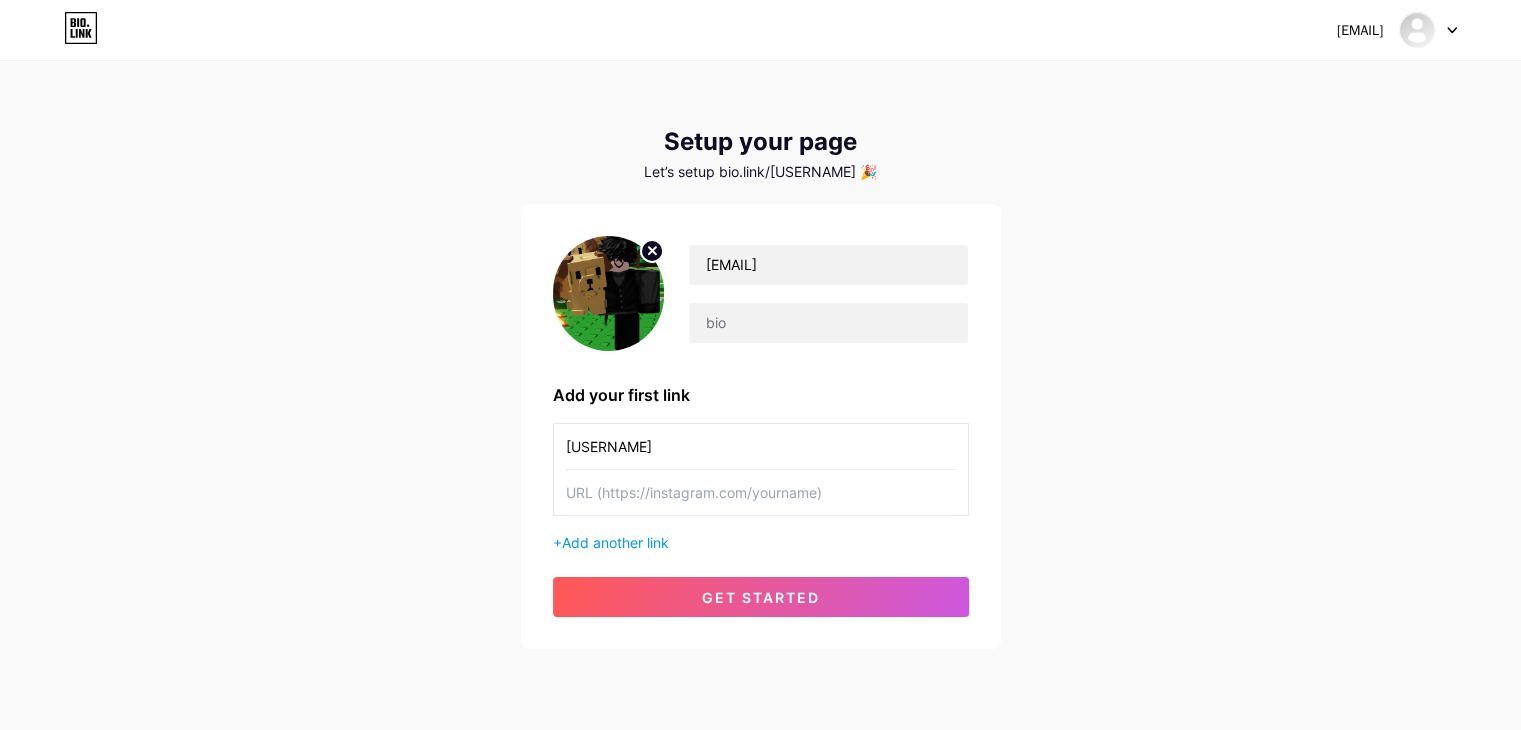 paste on "https://instagram.com/" 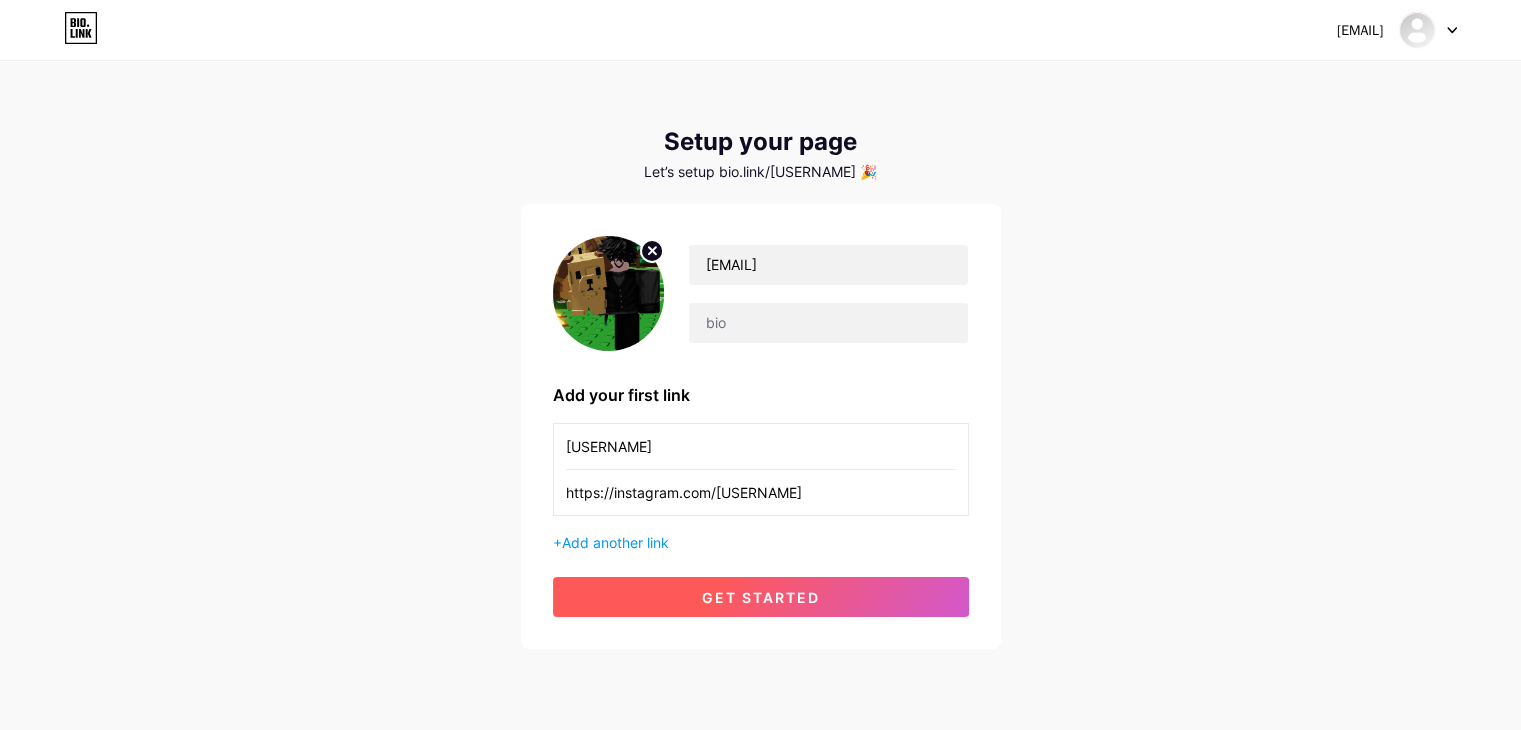 type on "https://instagram.com/joker" 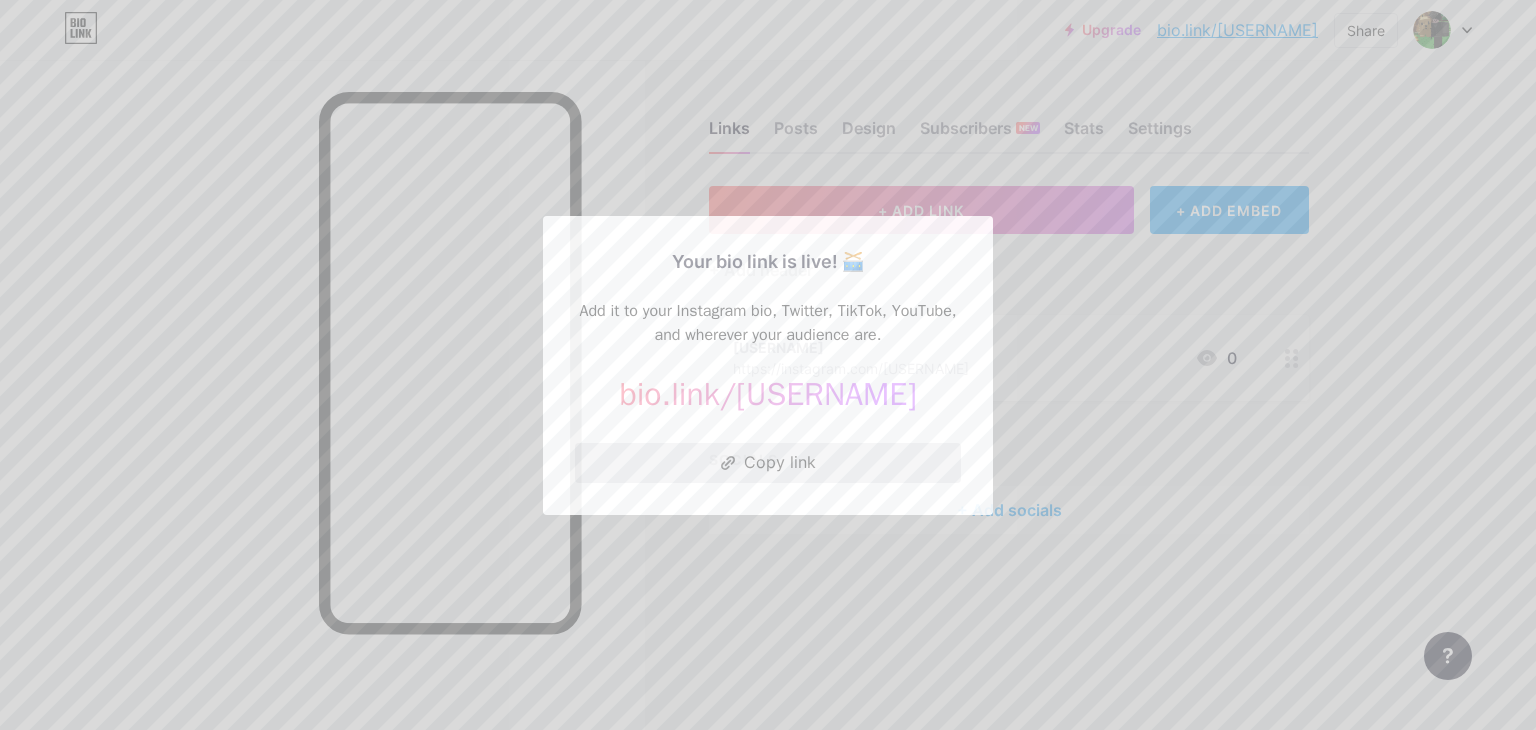 click on "Copy link" at bounding box center (768, 463) 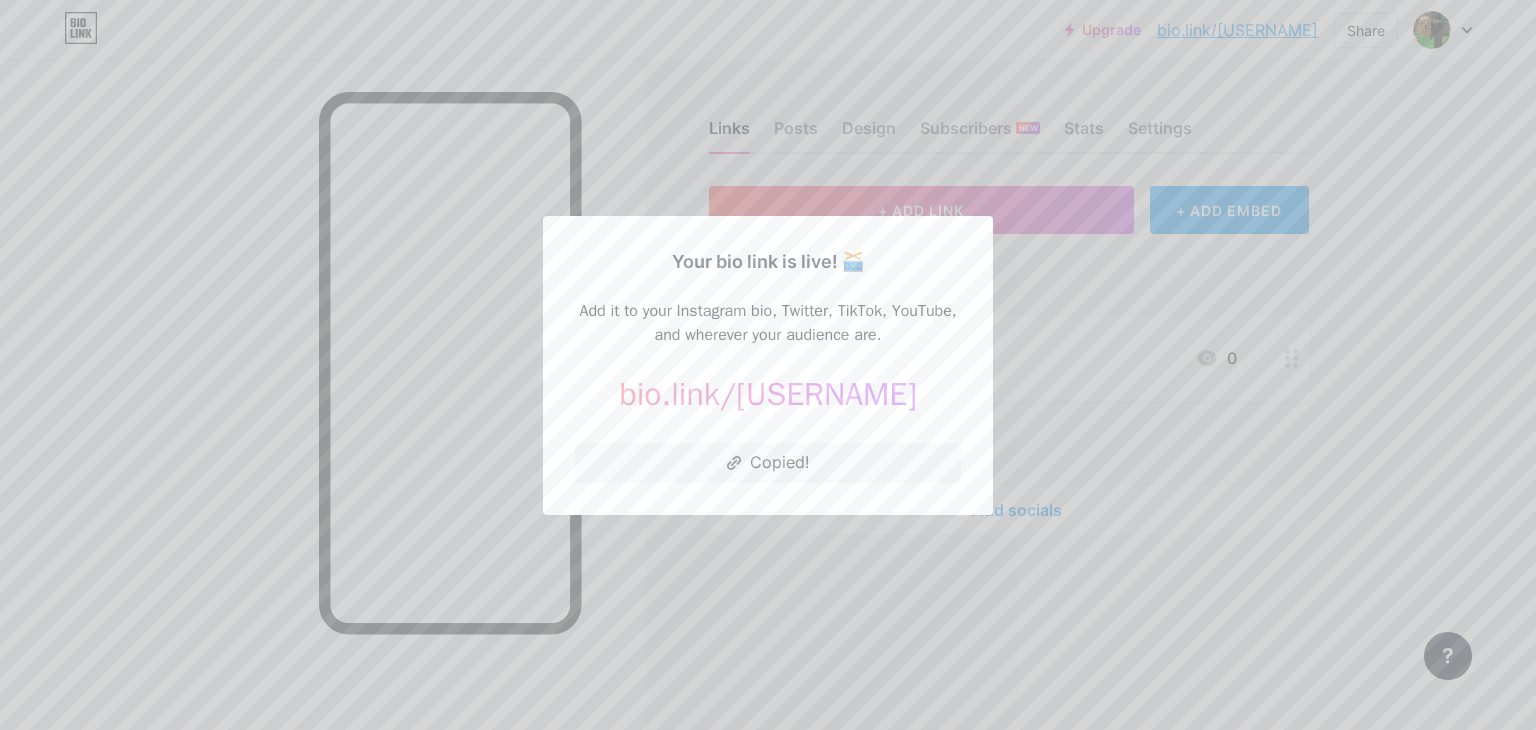 click at bounding box center [768, 365] 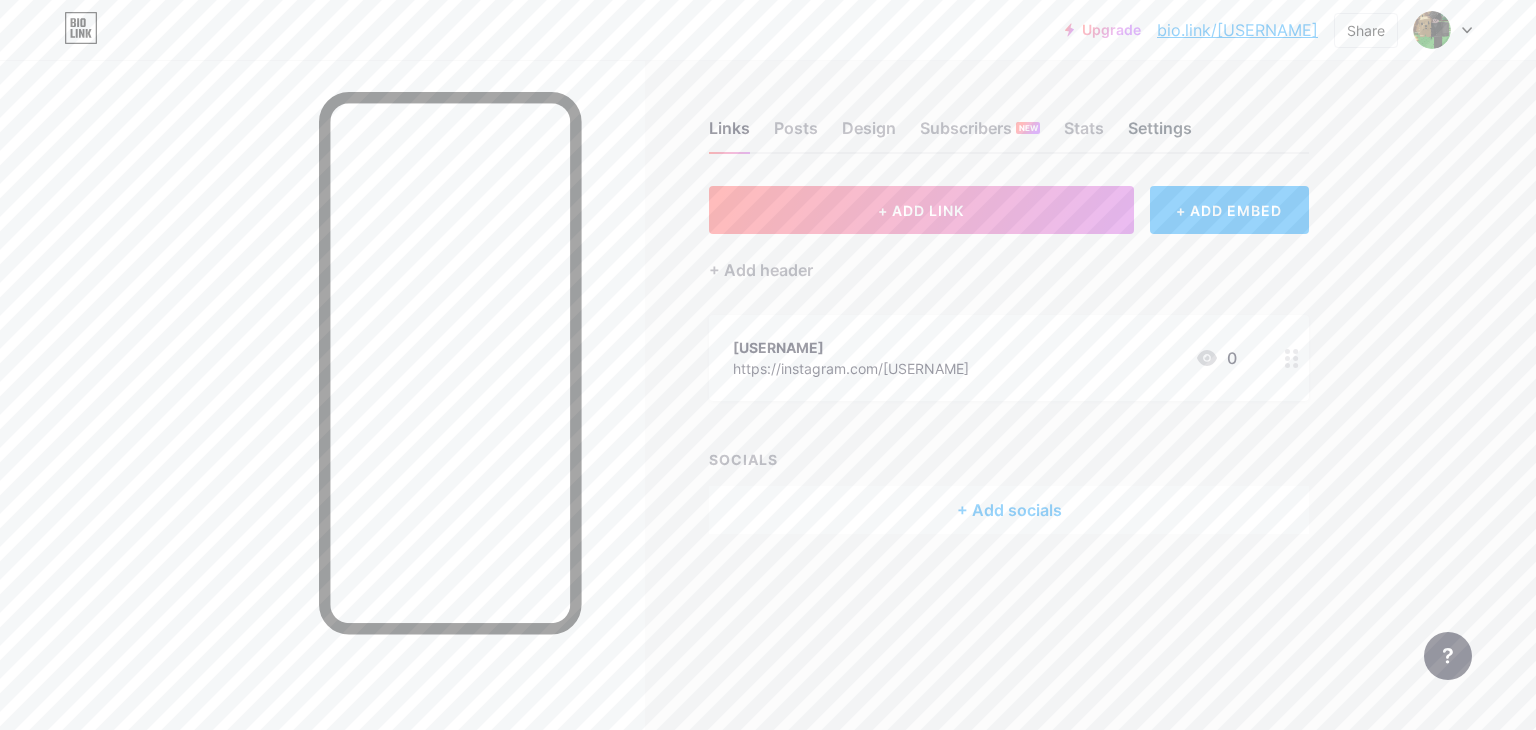 click on "Settings" at bounding box center (1160, 134) 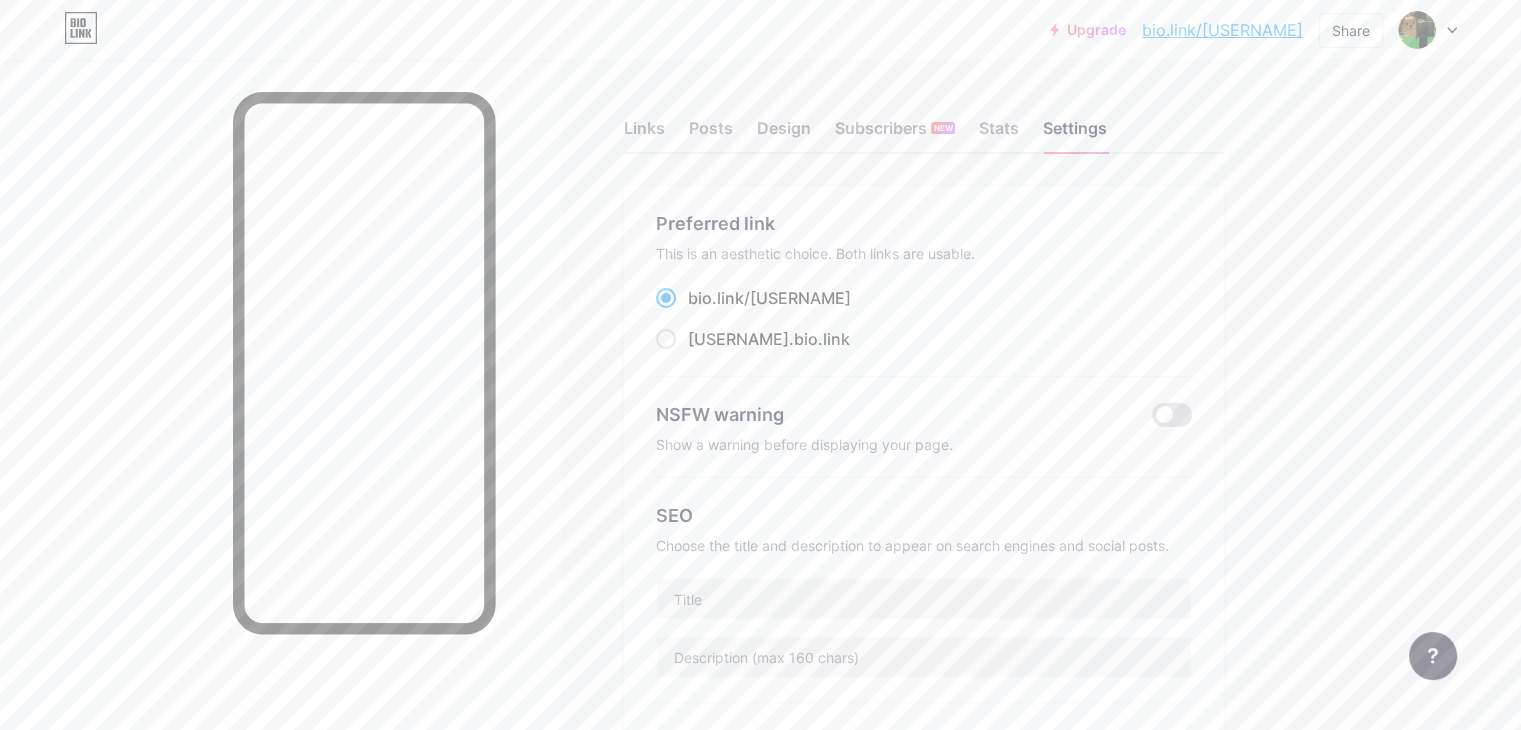 click on "Links
Posts
Design
Subscribers
NEW
Stats
Settings" at bounding box center [924, 119] 